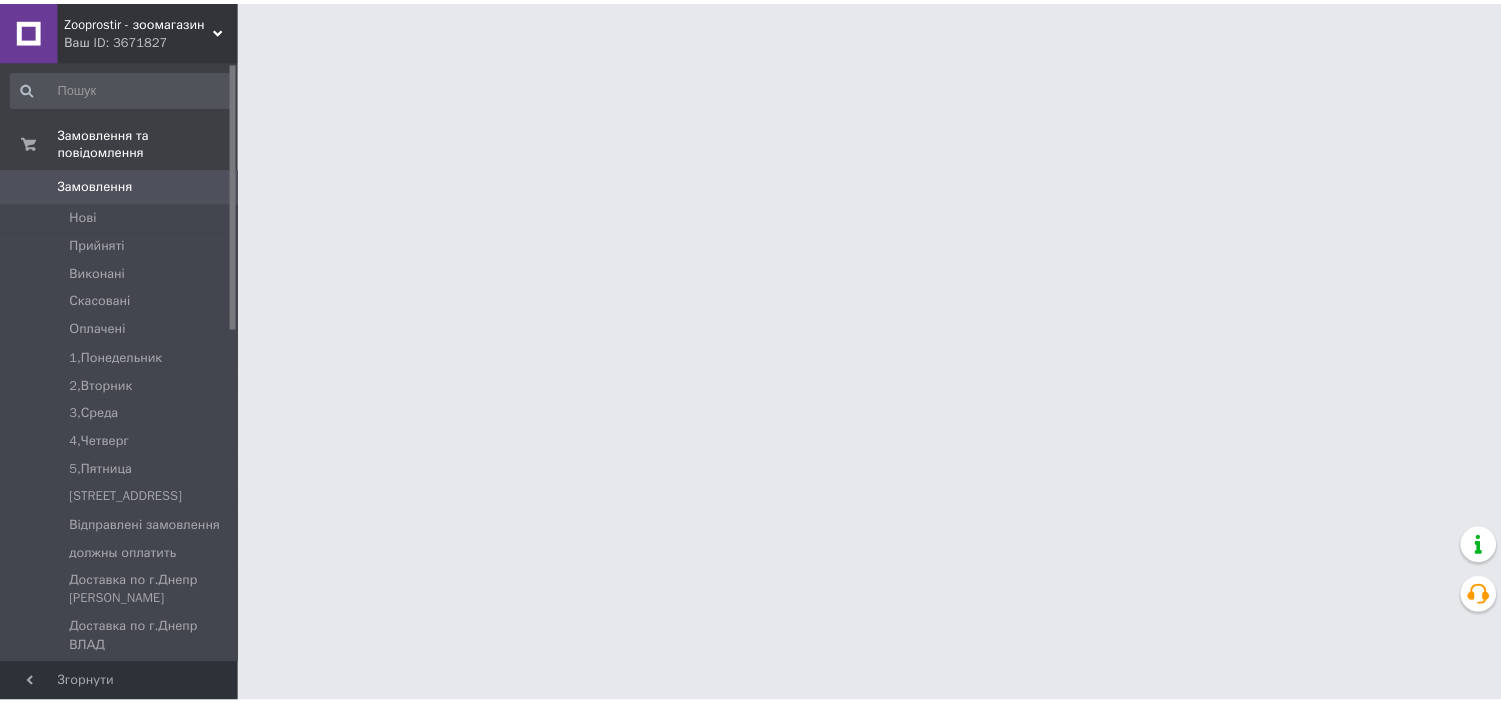 scroll, scrollTop: 0, scrollLeft: 0, axis: both 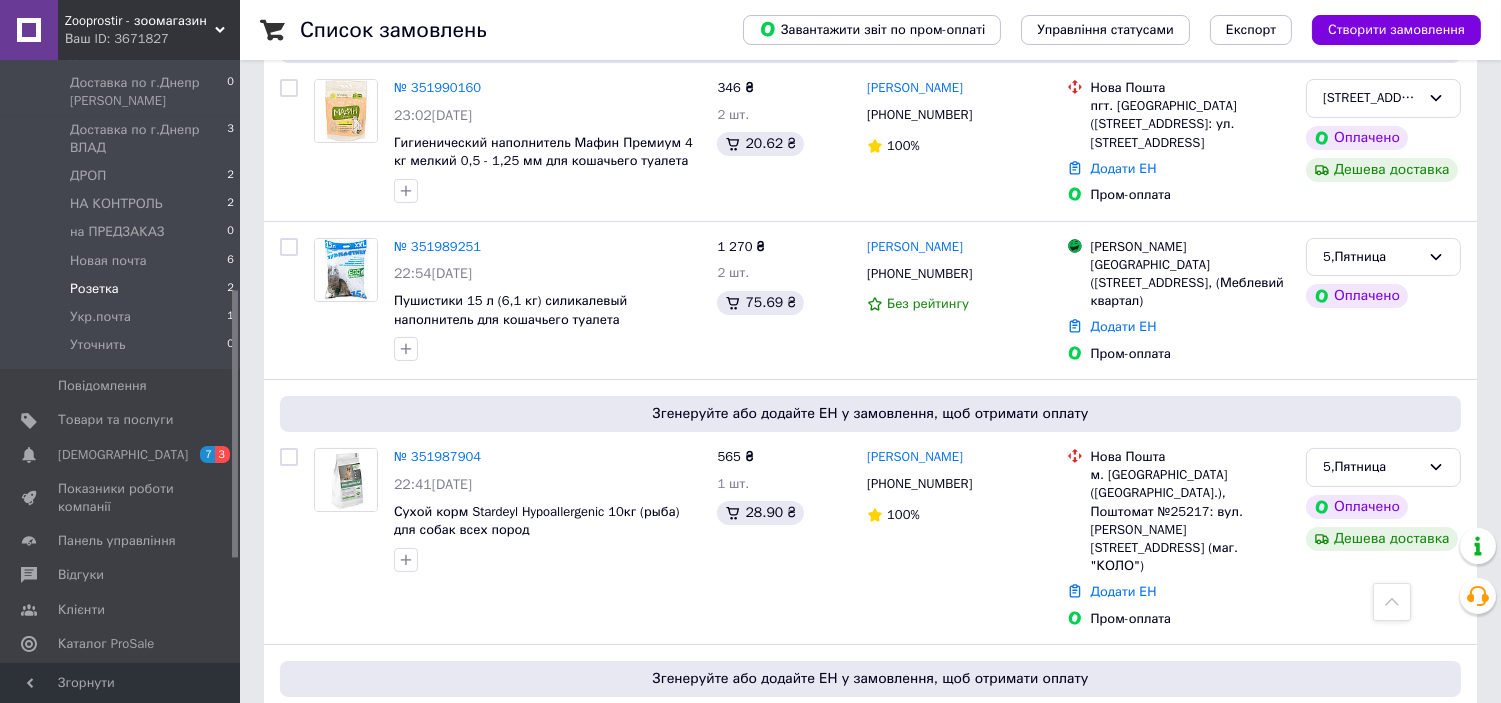 click on "Розетка" at bounding box center [94, 289] 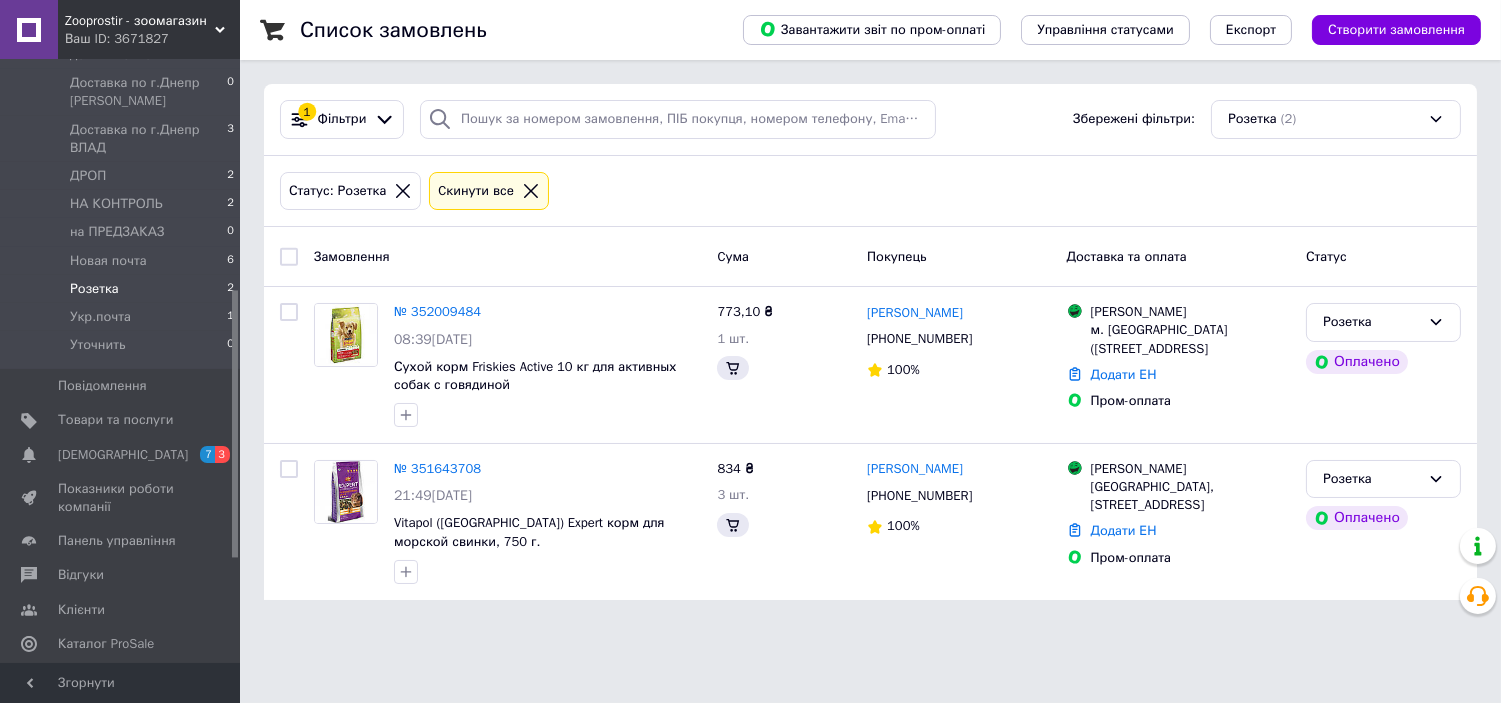 scroll, scrollTop: 0, scrollLeft: 0, axis: both 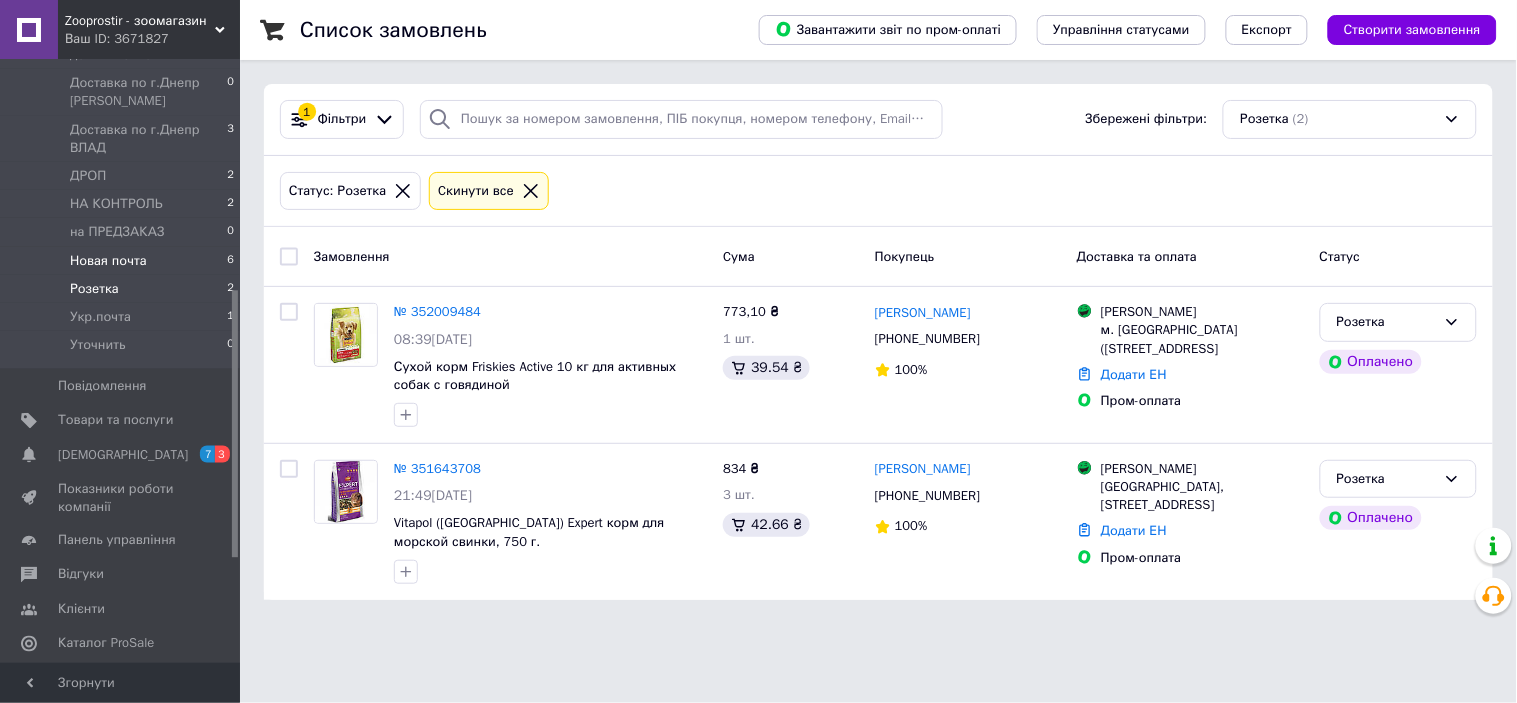 click on "Новая почта" at bounding box center [108, 261] 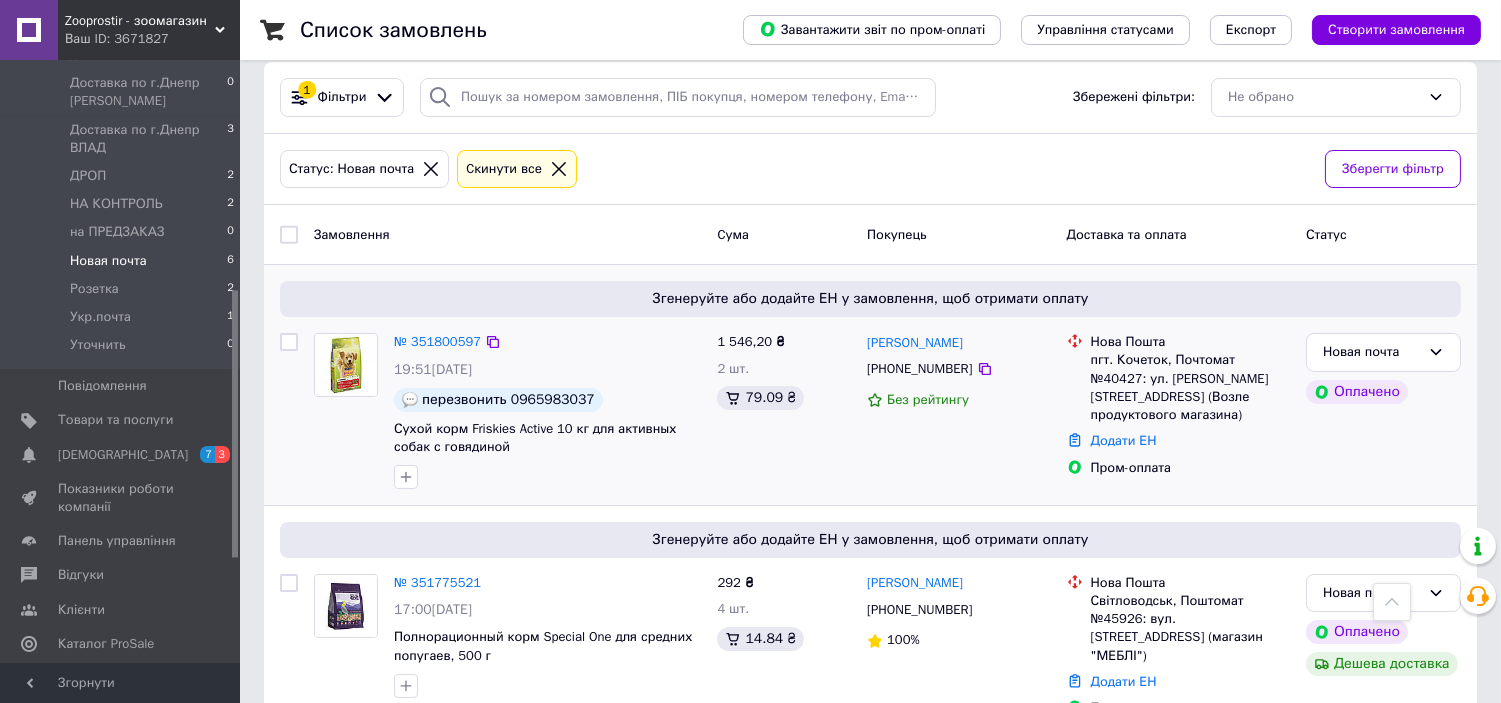 scroll, scrollTop: 0, scrollLeft: 0, axis: both 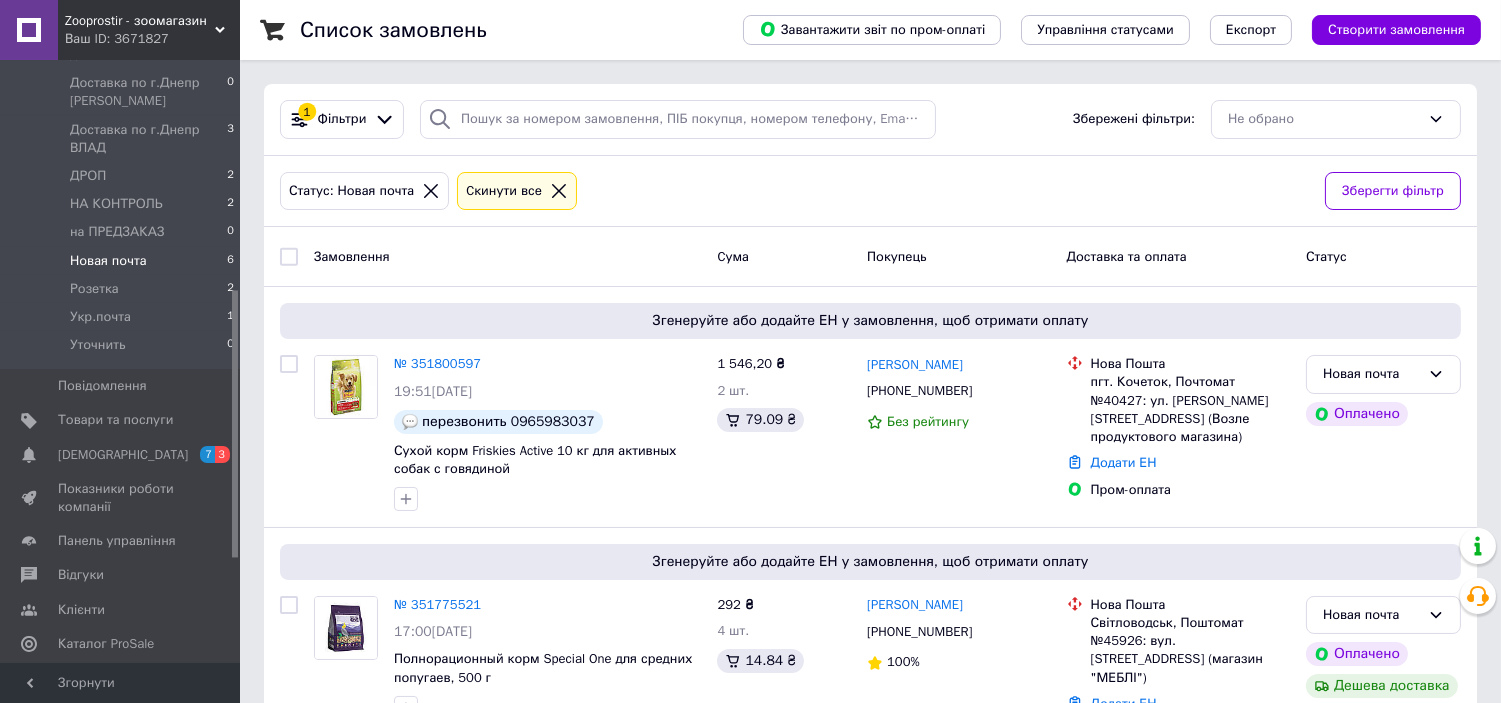 click 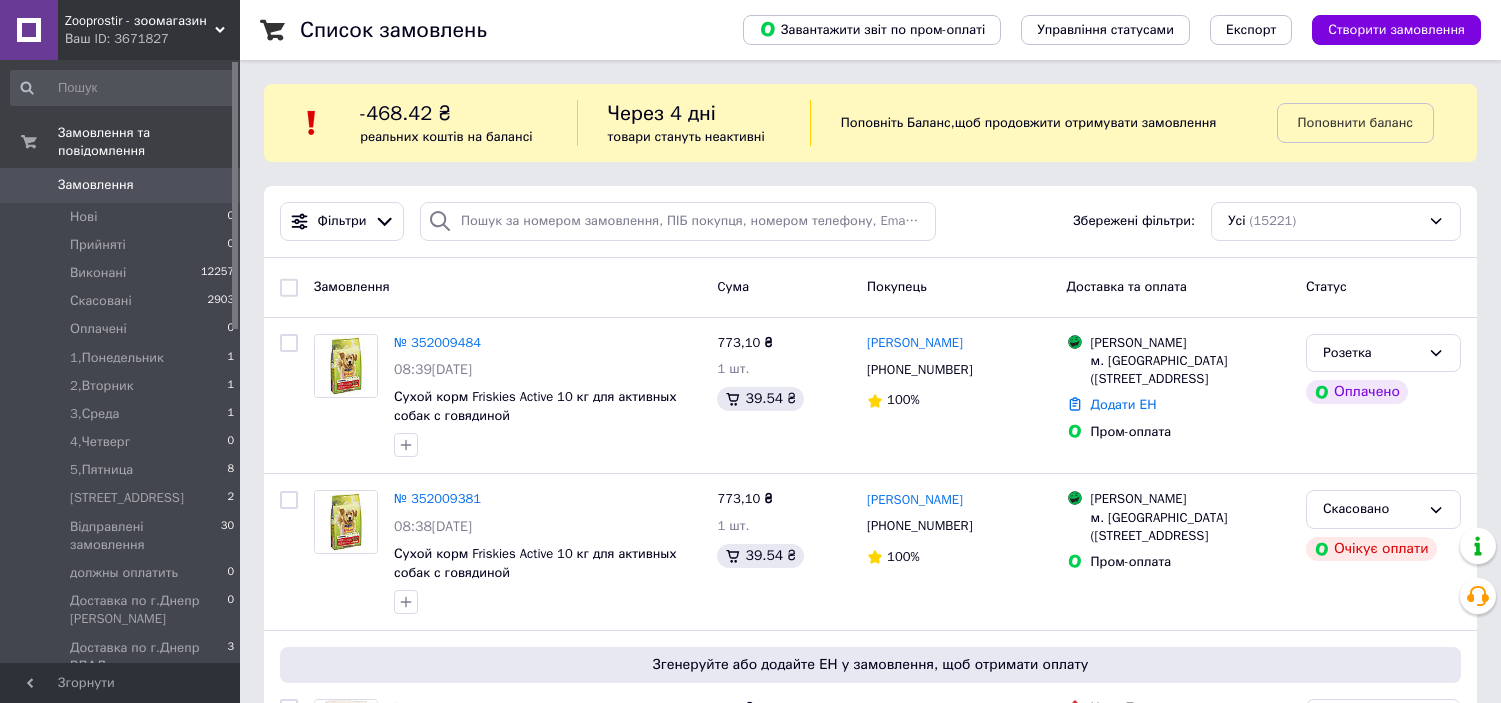 scroll, scrollTop: 0, scrollLeft: 0, axis: both 